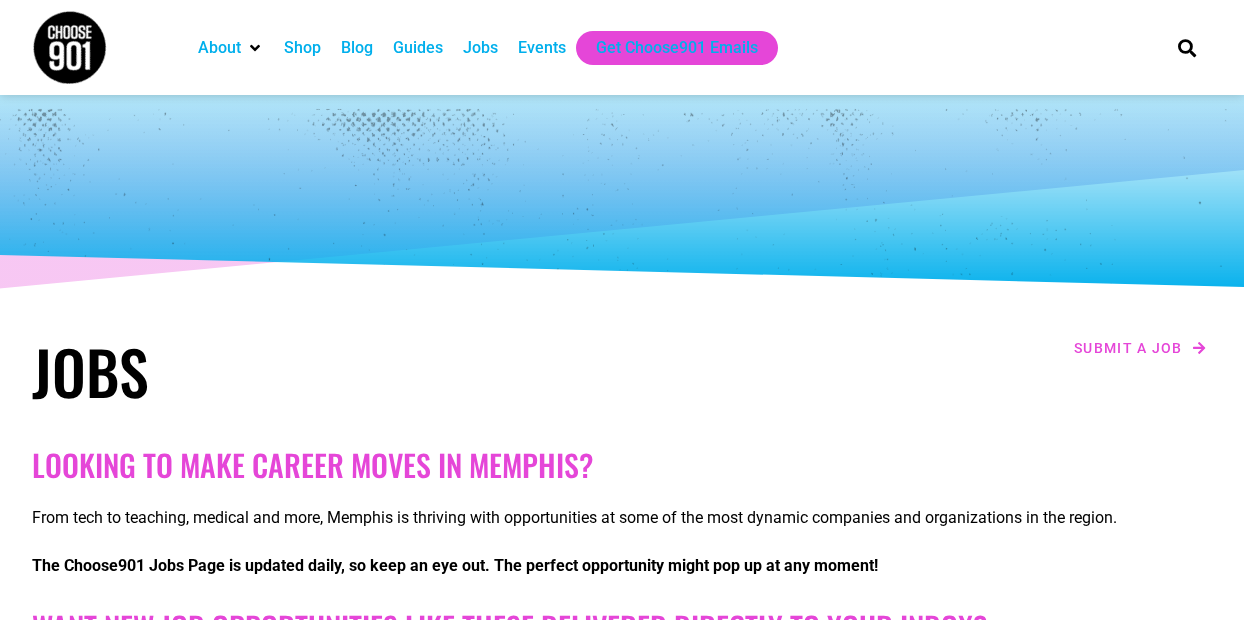 scroll, scrollTop: 400, scrollLeft: 0, axis: vertical 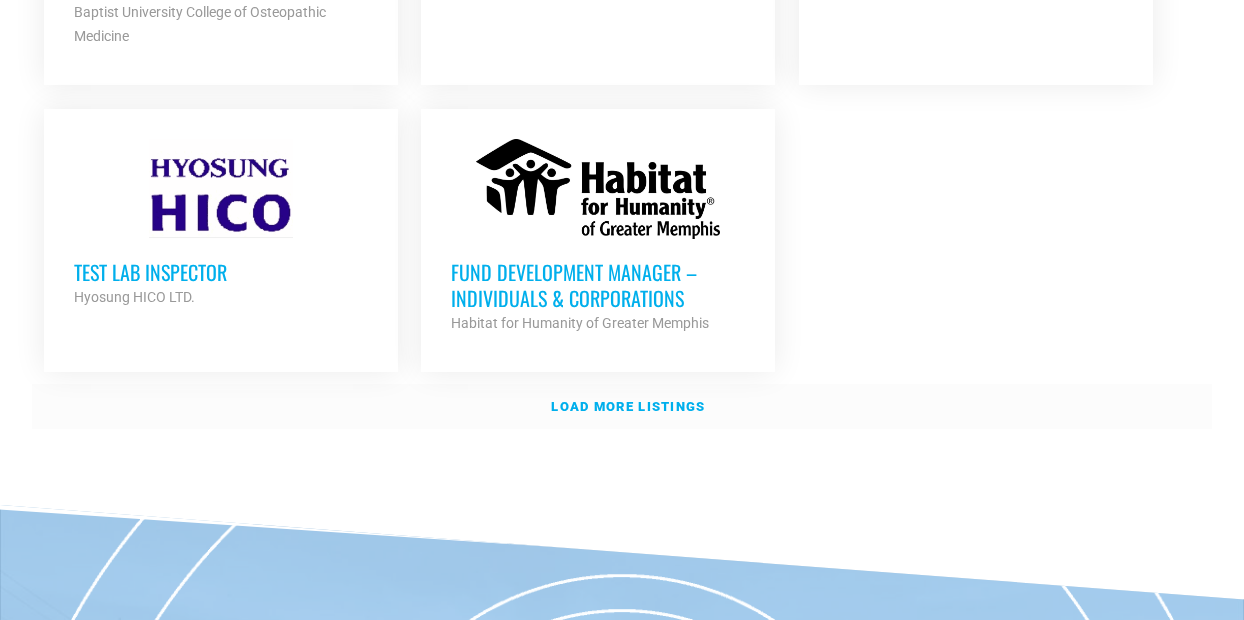 click on "Load more listings" at bounding box center (628, 406) 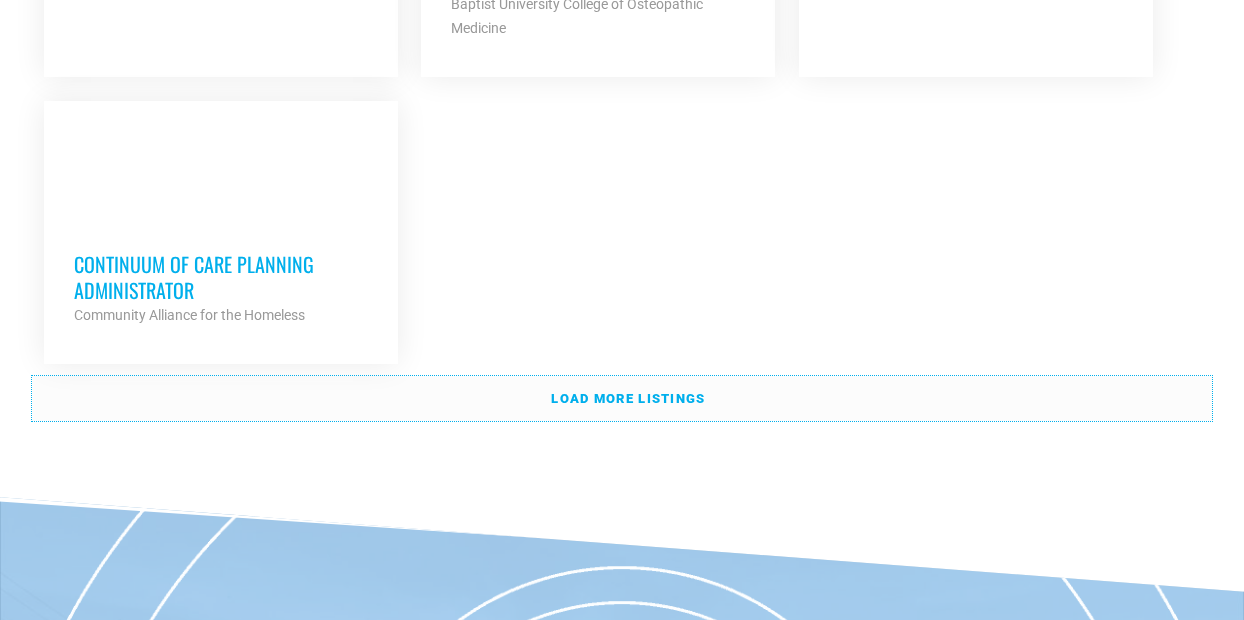 scroll, scrollTop: 4700, scrollLeft: 0, axis: vertical 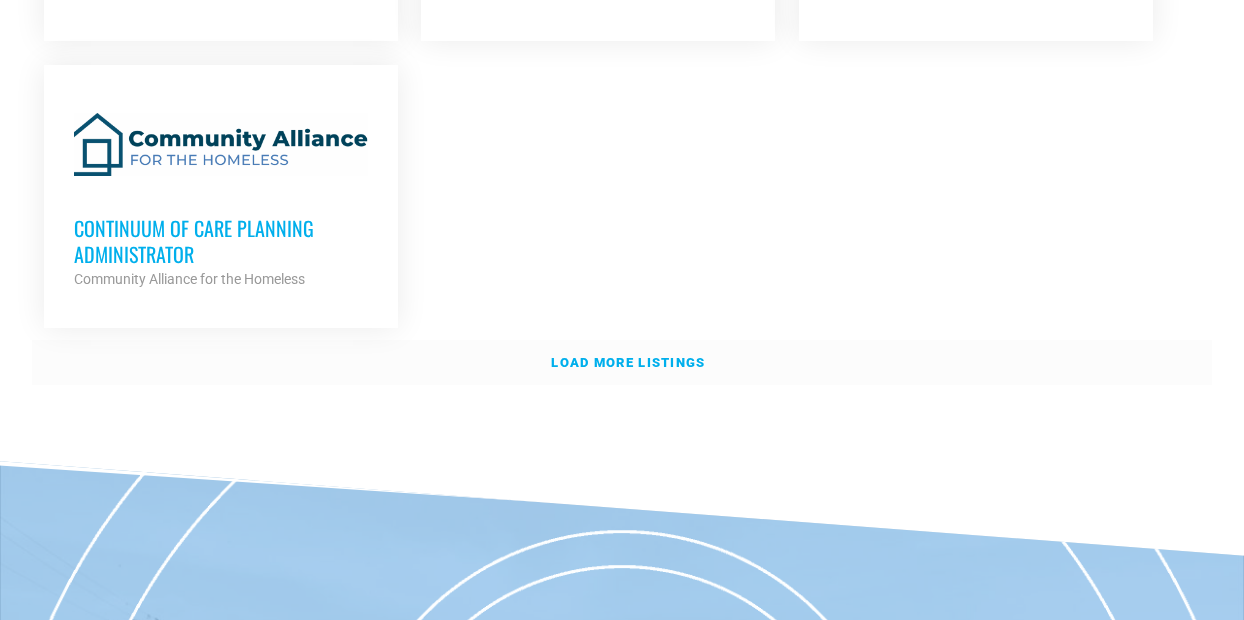 click on "Load more listings" at bounding box center [622, 363] 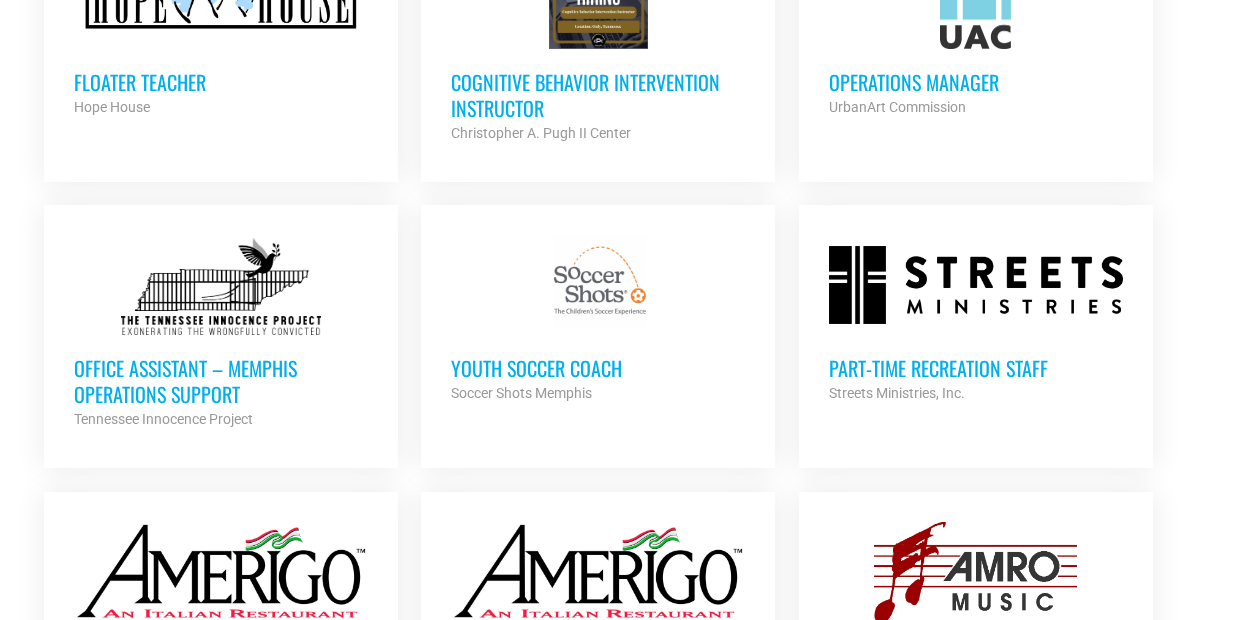 scroll, scrollTop: 5700, scrollLeft: 0, axis: vertical 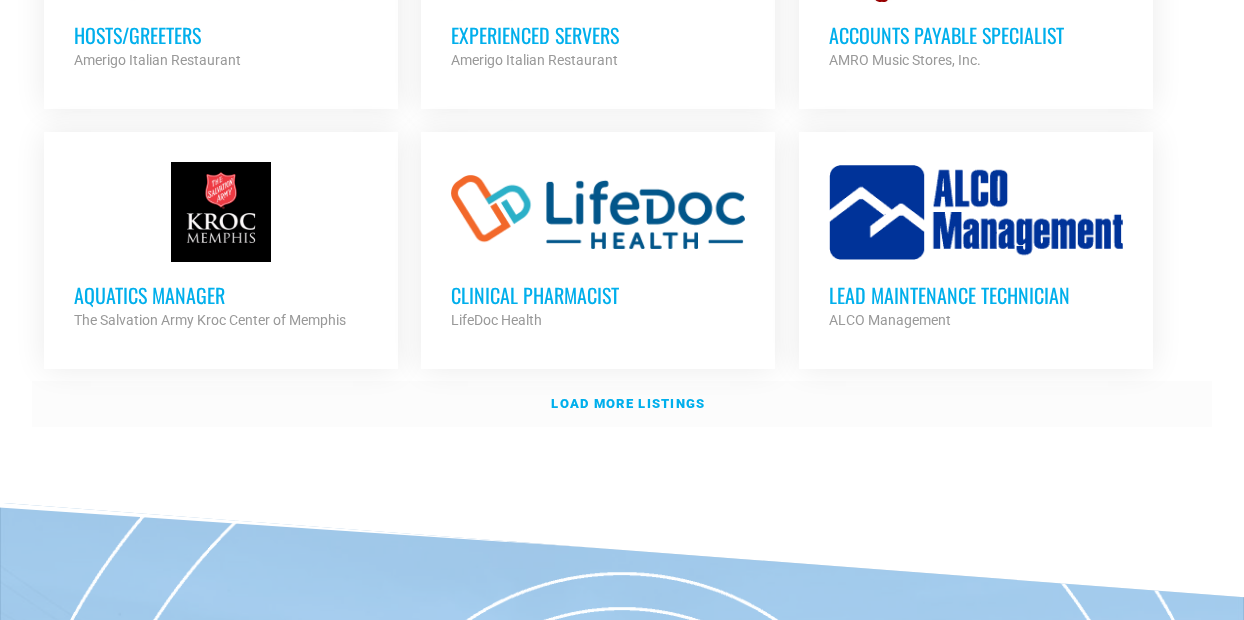 click on "Load more listings" at bounding box center [628, 403] 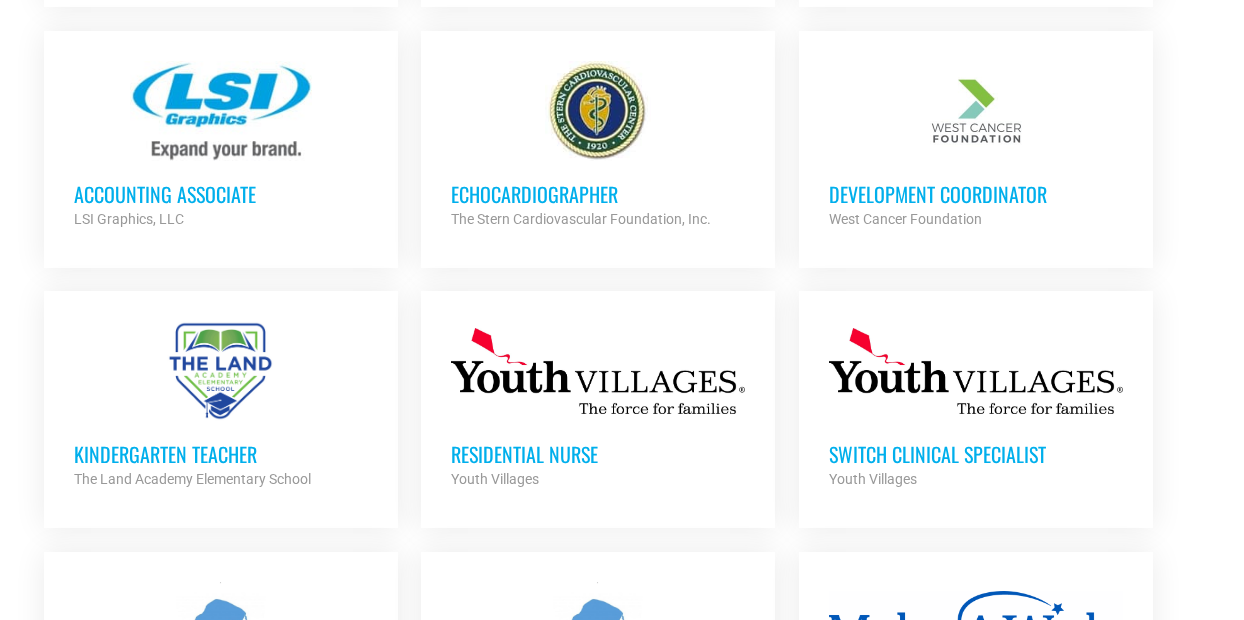 scroll, scrollTop: 7500, scrollLeft: 0, axis: vertical 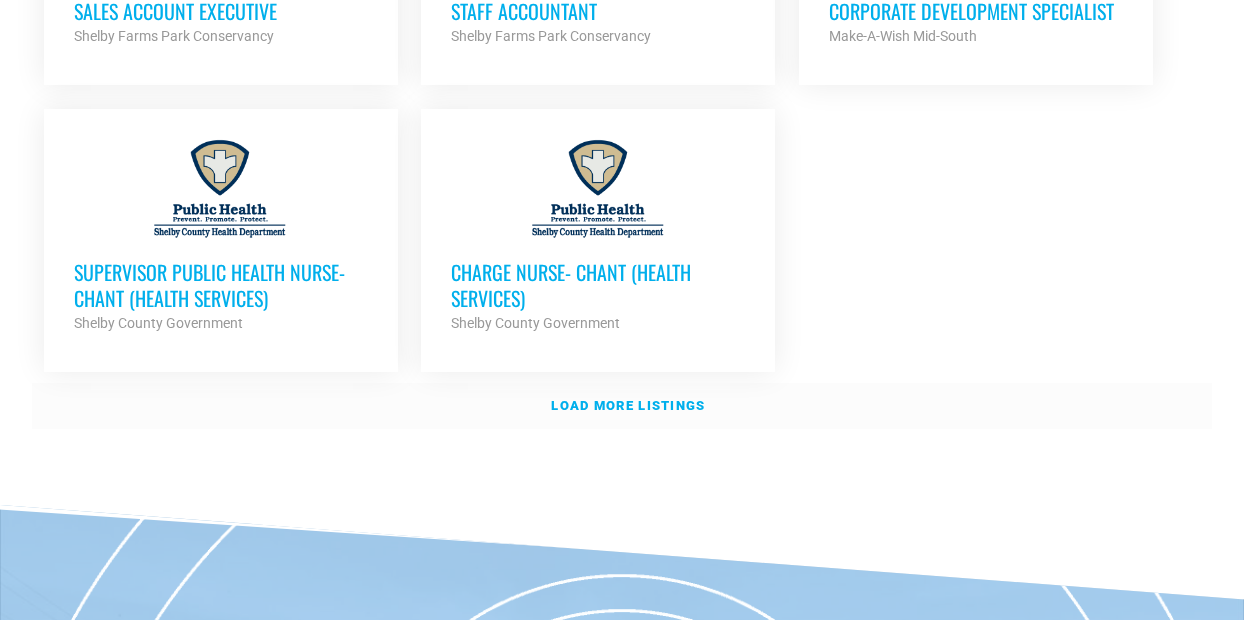 click on "Load more listings" at bounding box center [628, 405] 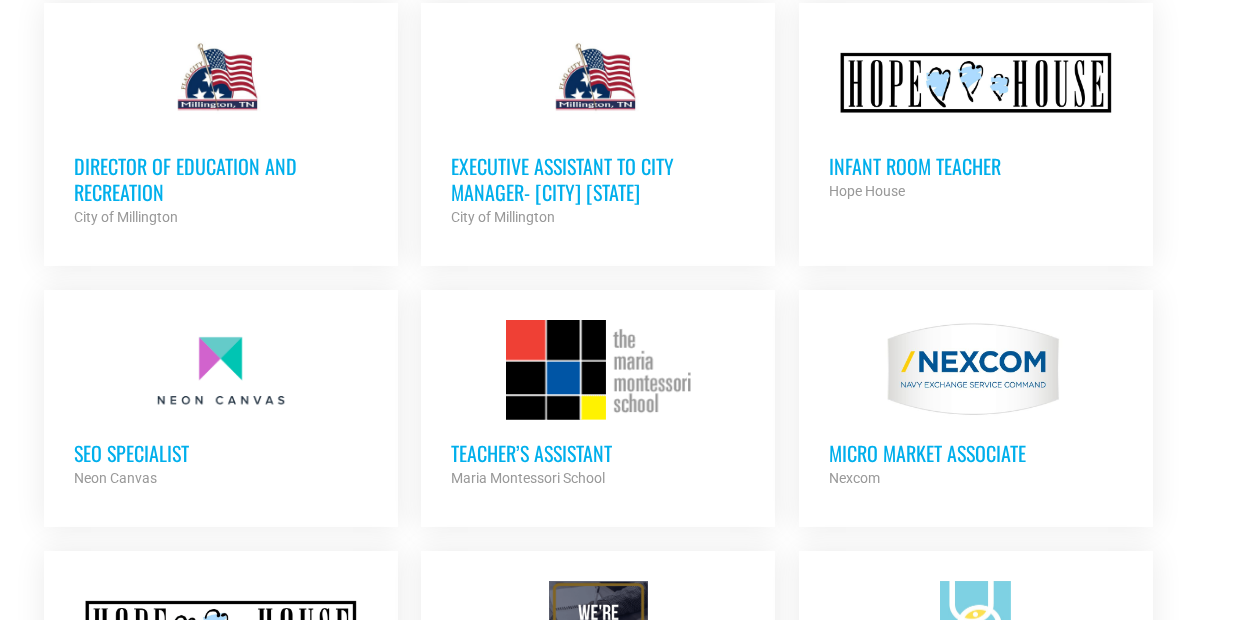 scroll, scrollTop: 5043, scrollLeft: 0, axis: vertical 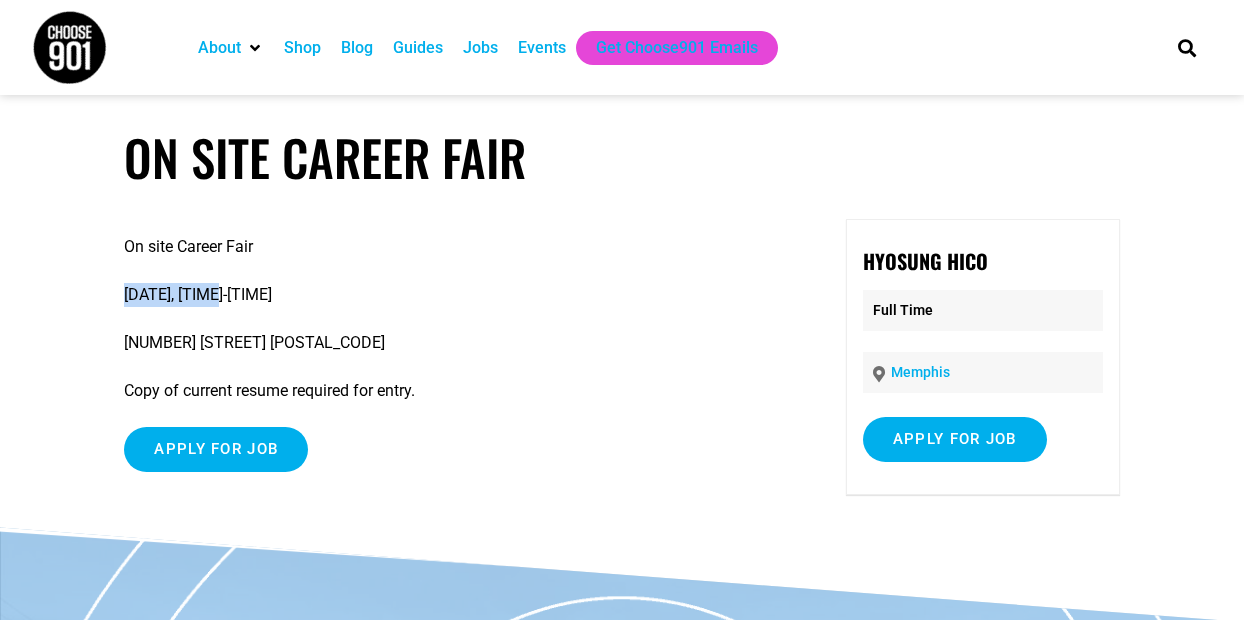 drag, startPoint x: 124, startPoint y: 292, endPoint x: 239, endPoint y: 300, distance: 115.27792 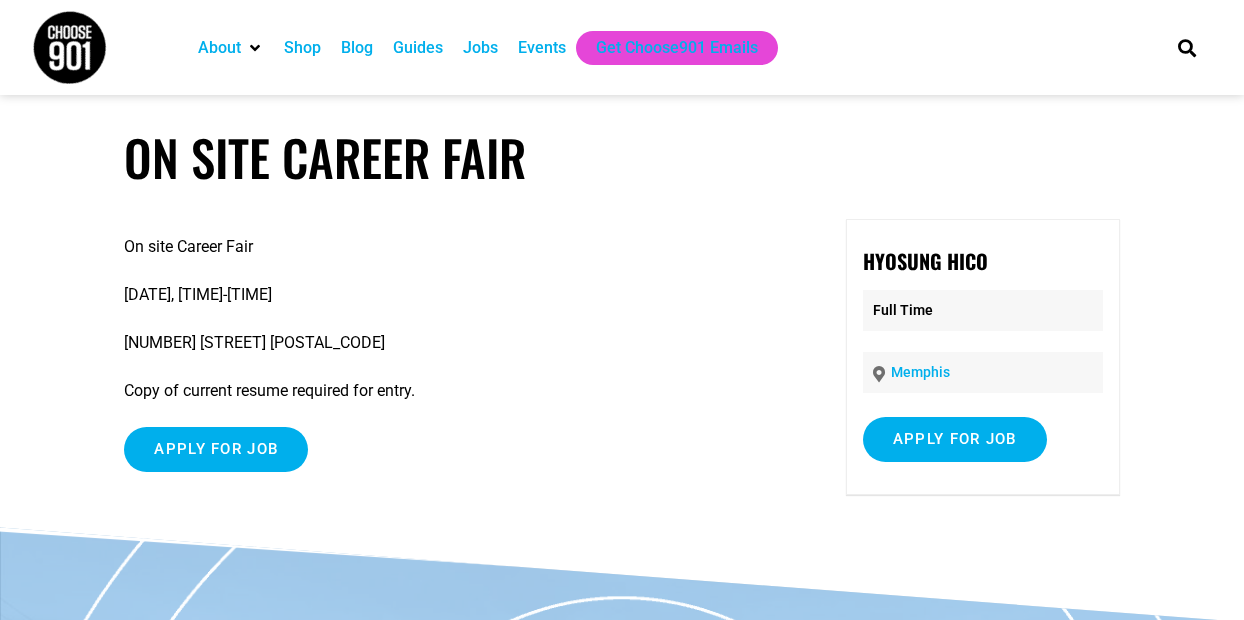 click on "On site Career Fair
8/19, 3pm-7pm
2865 Riverport Road 38109
Copy of current resume required for entry.
Apply for job
To apply for this job please visit  www.hyosunghico.com ." at bounding box center (460, 361) 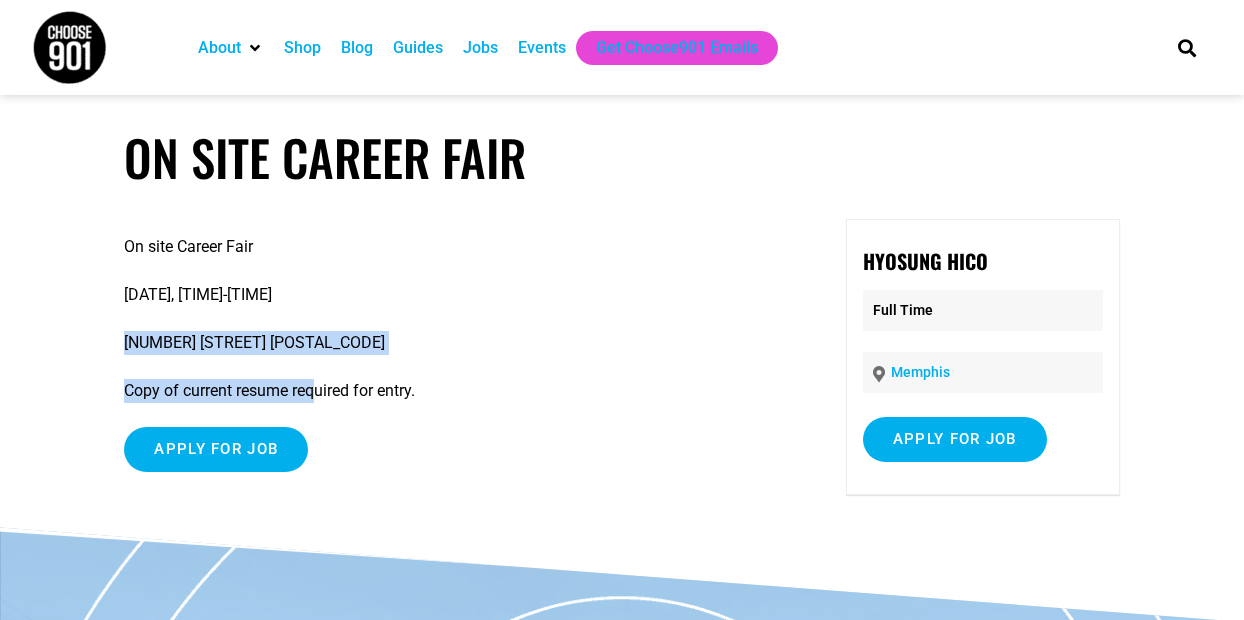 drag, startPoint x: 128, startPoint y: 345, endPoint x: 322, endPoint y: 364, distance: 194.92819 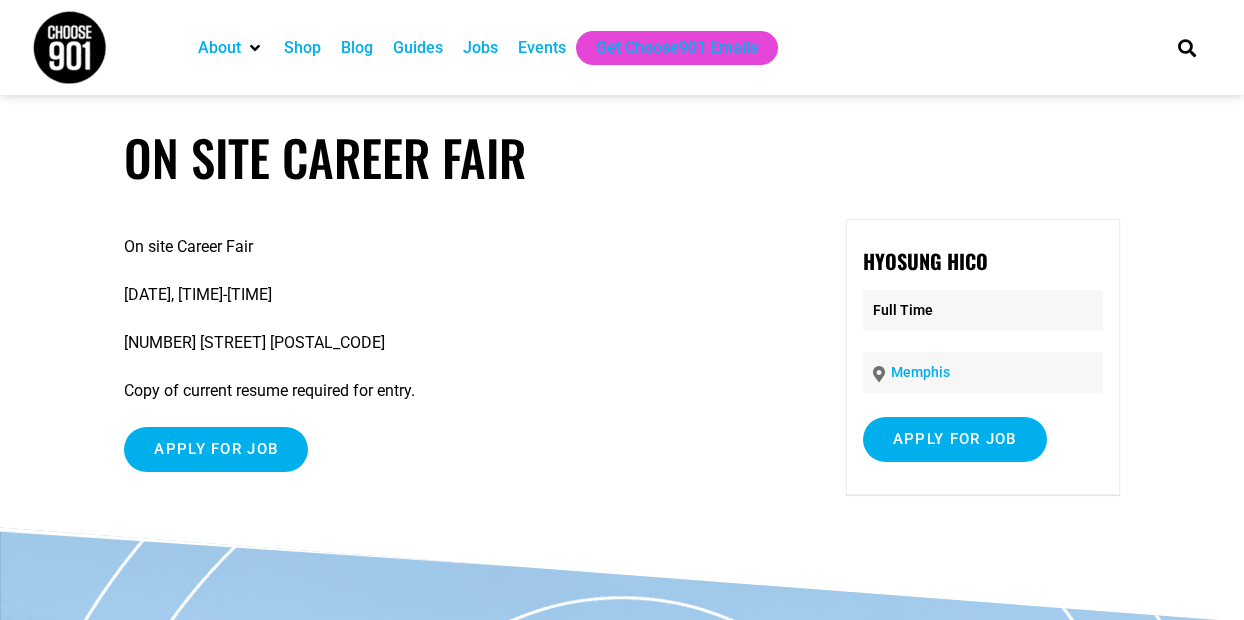 click on "On site Career Fair
8/19, 3pm-7pm
2865 Riverport Road 38109
Copy of current resume required for entry.
Apply for job
To apply for this job please visit  www.hyosunghico.com ." at bounding box center (460, 361) 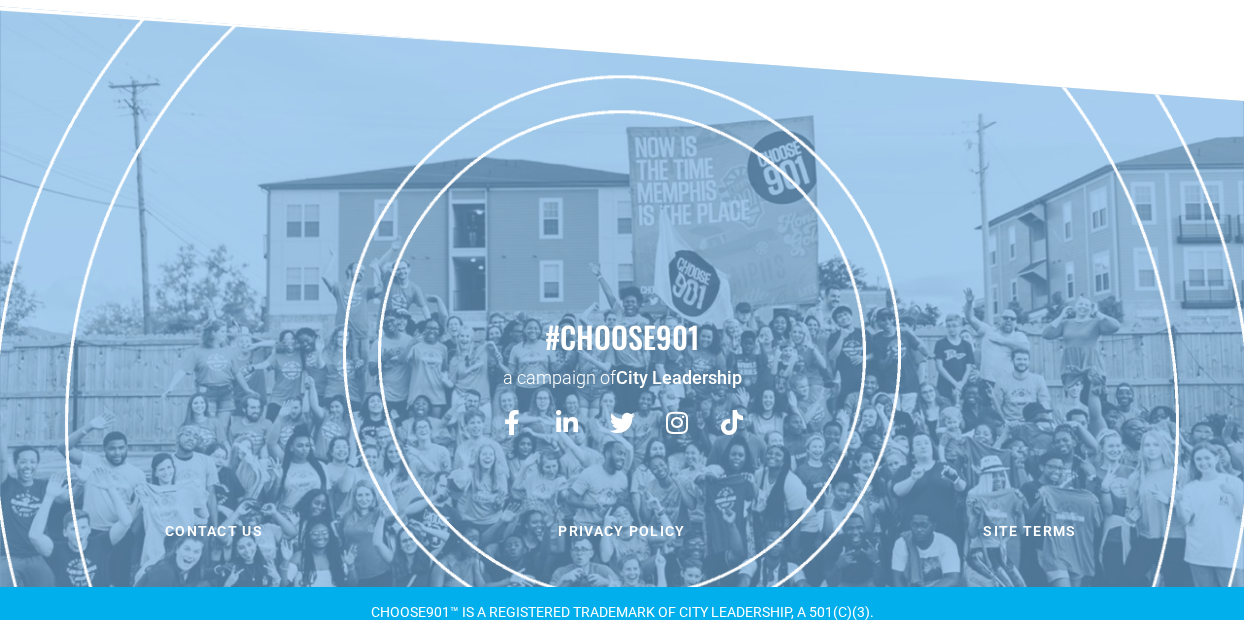 scroll, scrollTop: 0, scrollLeft: 0, axis: both 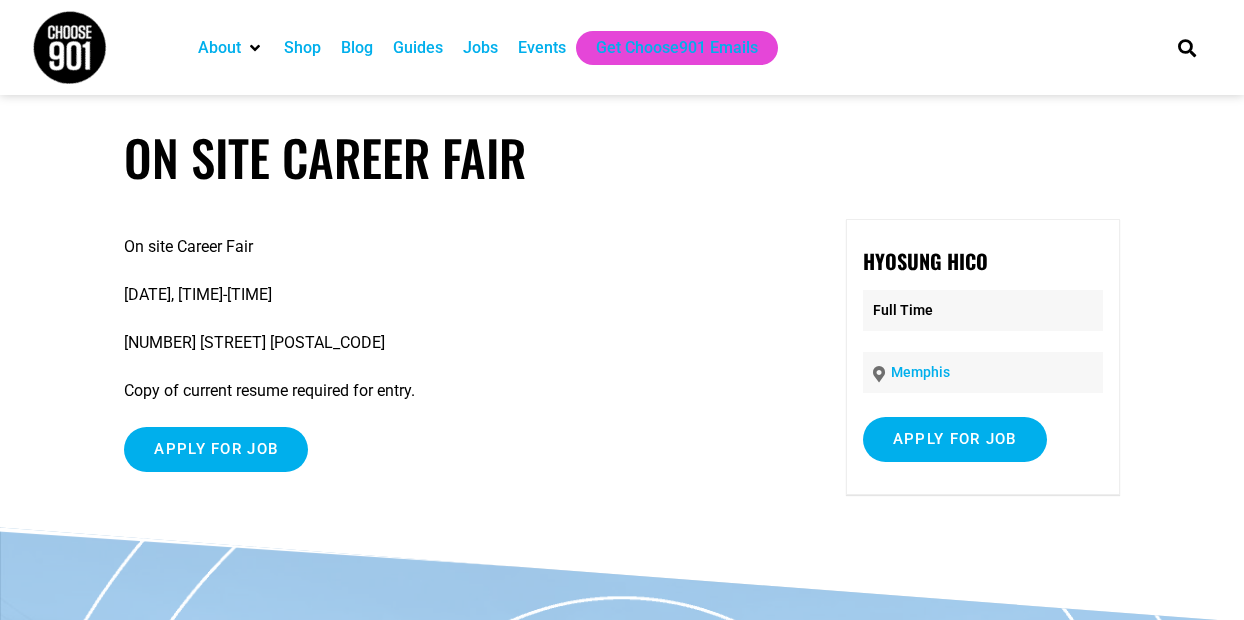 click on "Memphis" at bounding box center [920, 372] 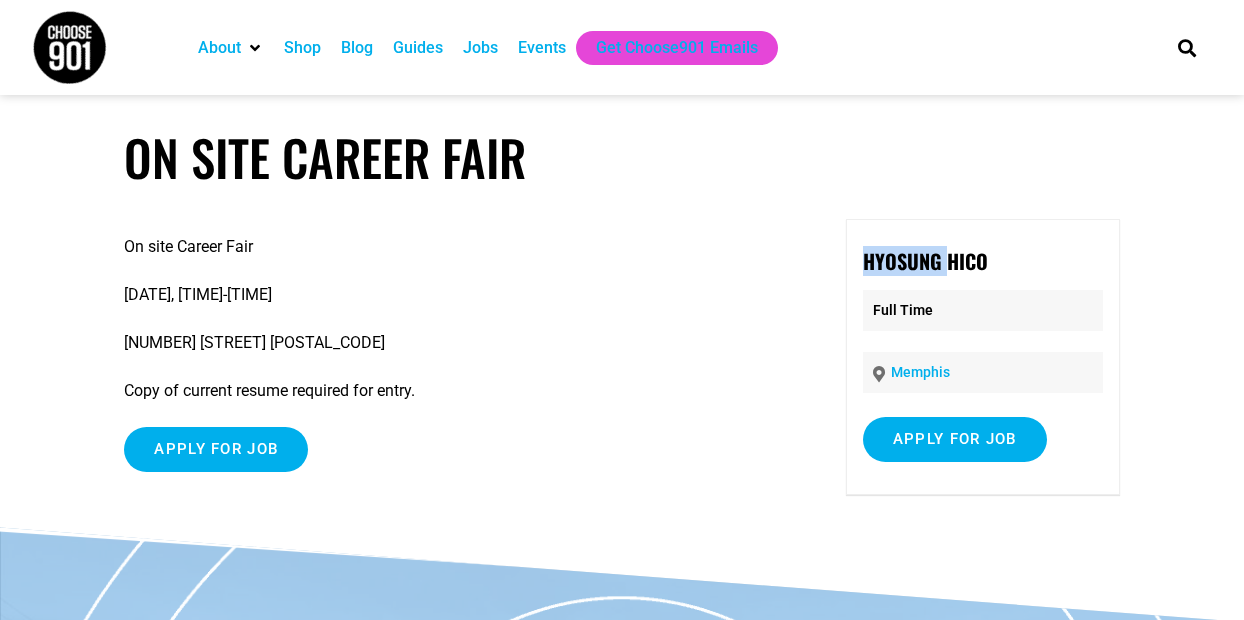 click on "Hyosung HICO" at bounding box center (925, 261) 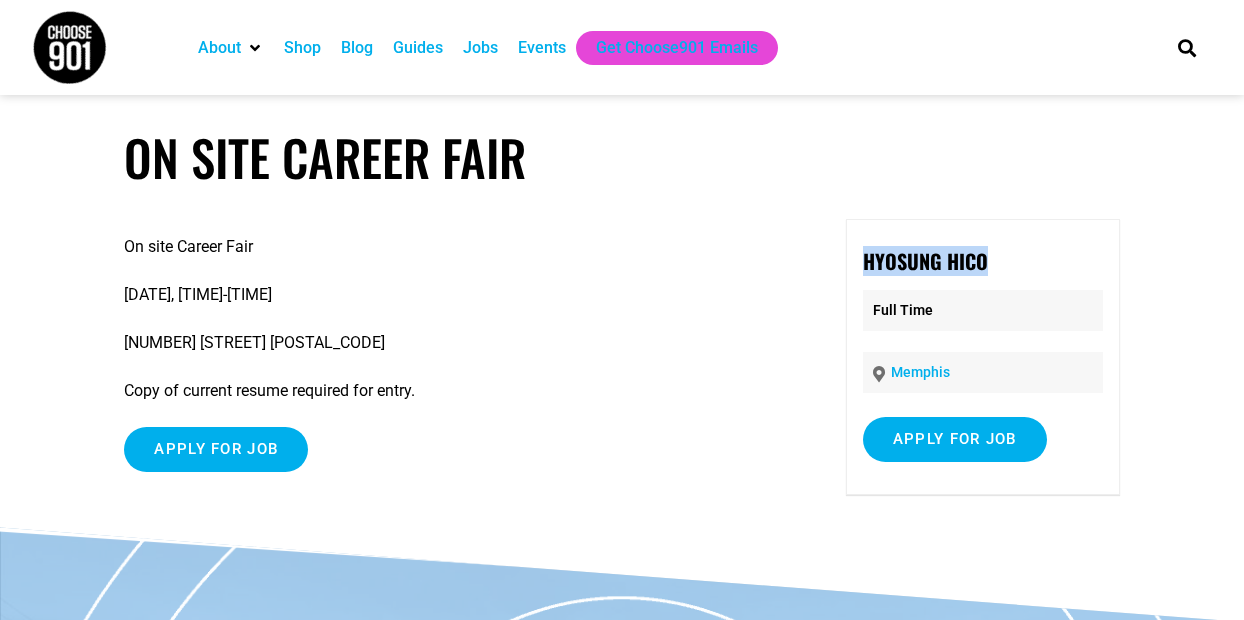 drag, startPoint x: 1000, startPoint y: 265, endPoint x: 859, endPoint y: 261, distance: 141.05673 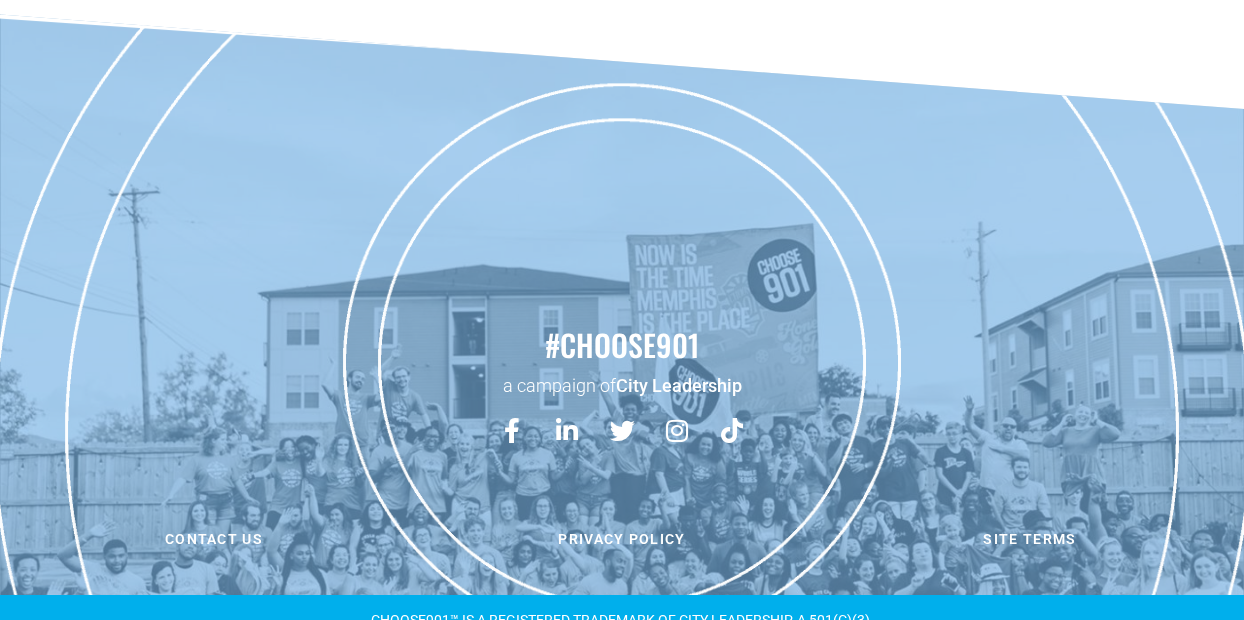 scroll, scrollTop: 538, scrollLeft: 0, axis: vertical 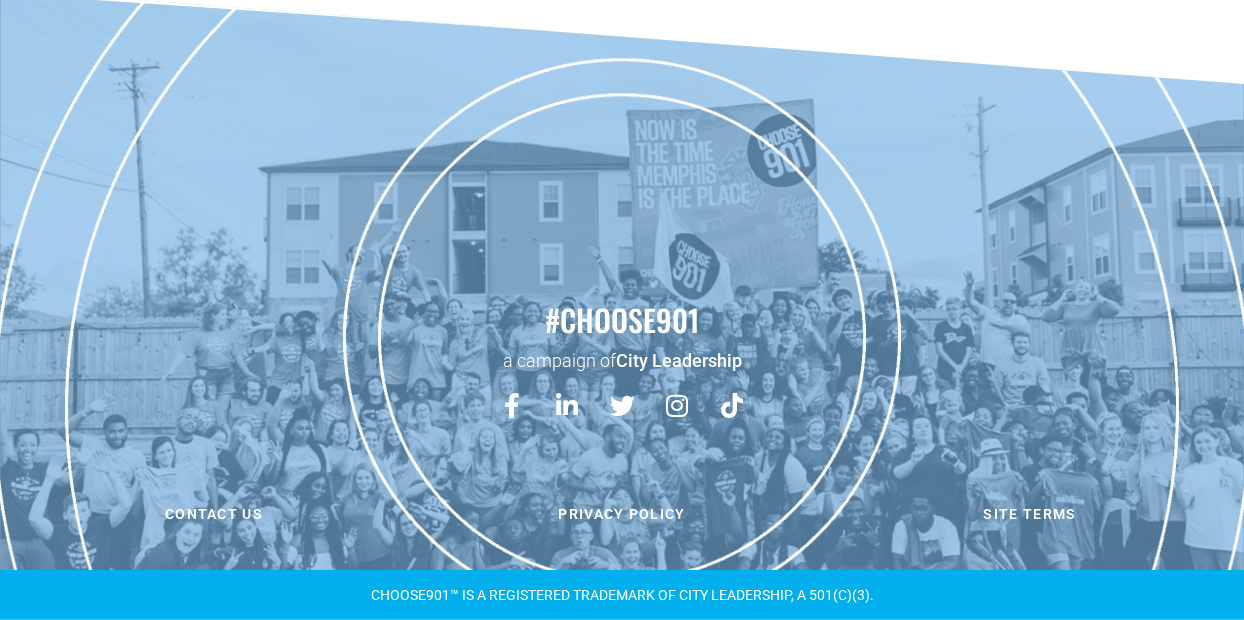 copy on "Hyosung HICO" 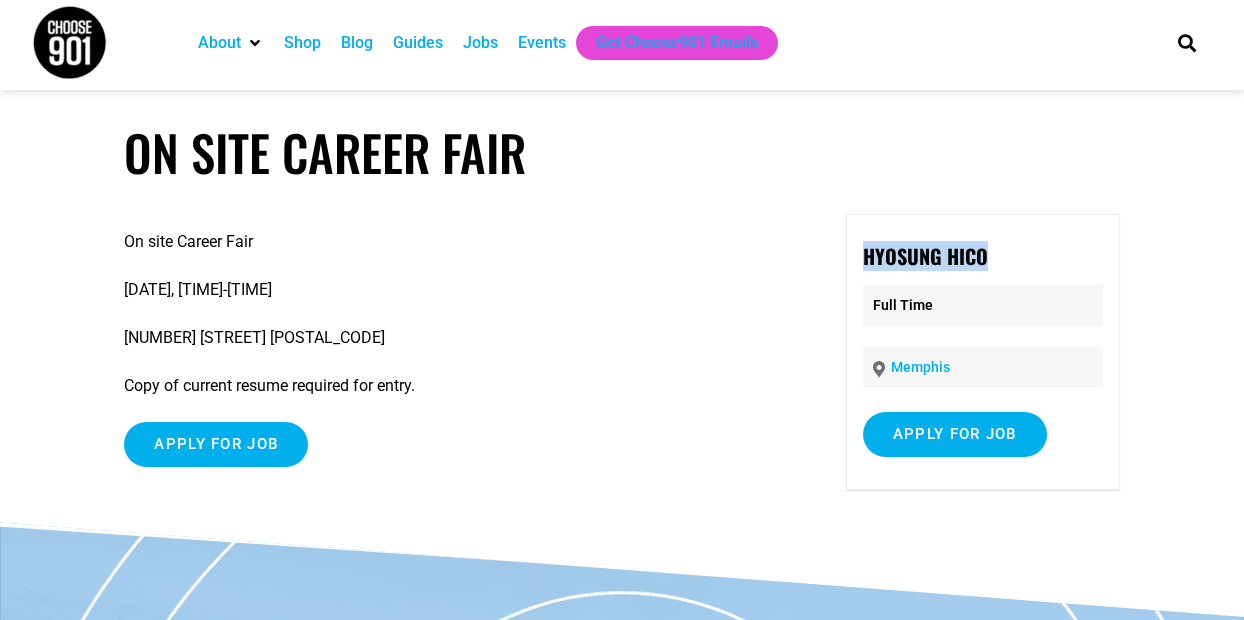 scroll, scrollTop: 0, scrollLeft: 0, axis: both 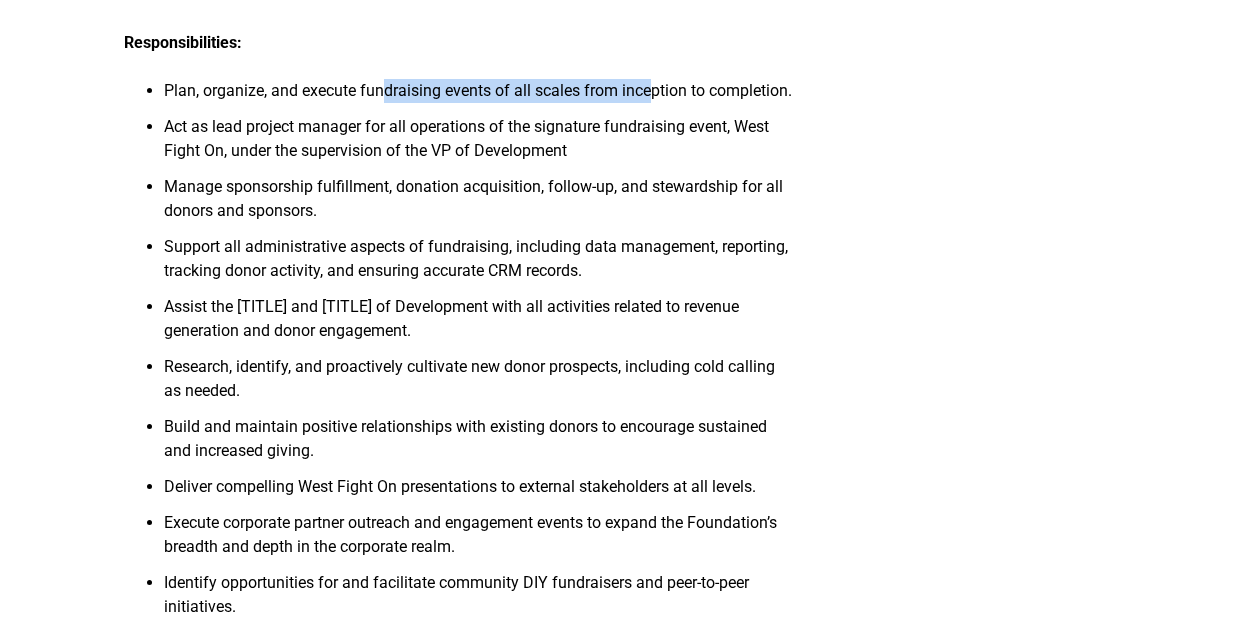 drag, startPoint x: 383, startPoint y: 86, endPoint x: 925, endPoint y: 90, distance: 542.0148 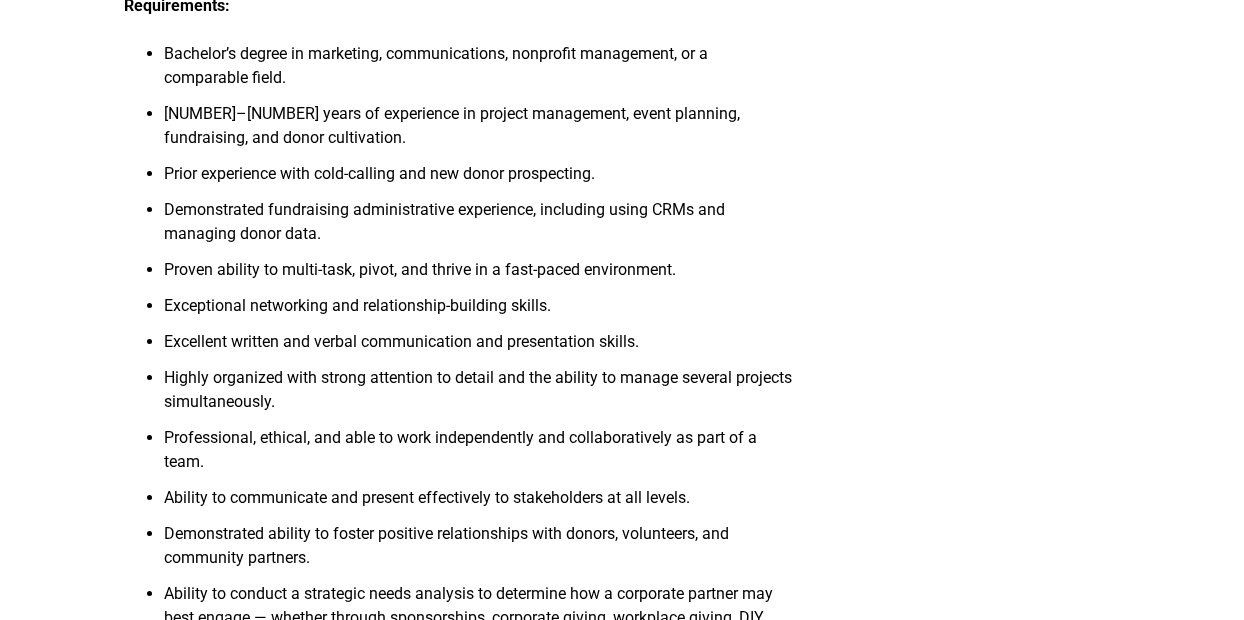 scroll, scrollTop: 1700, scrollLeft: 0, axis: vertical 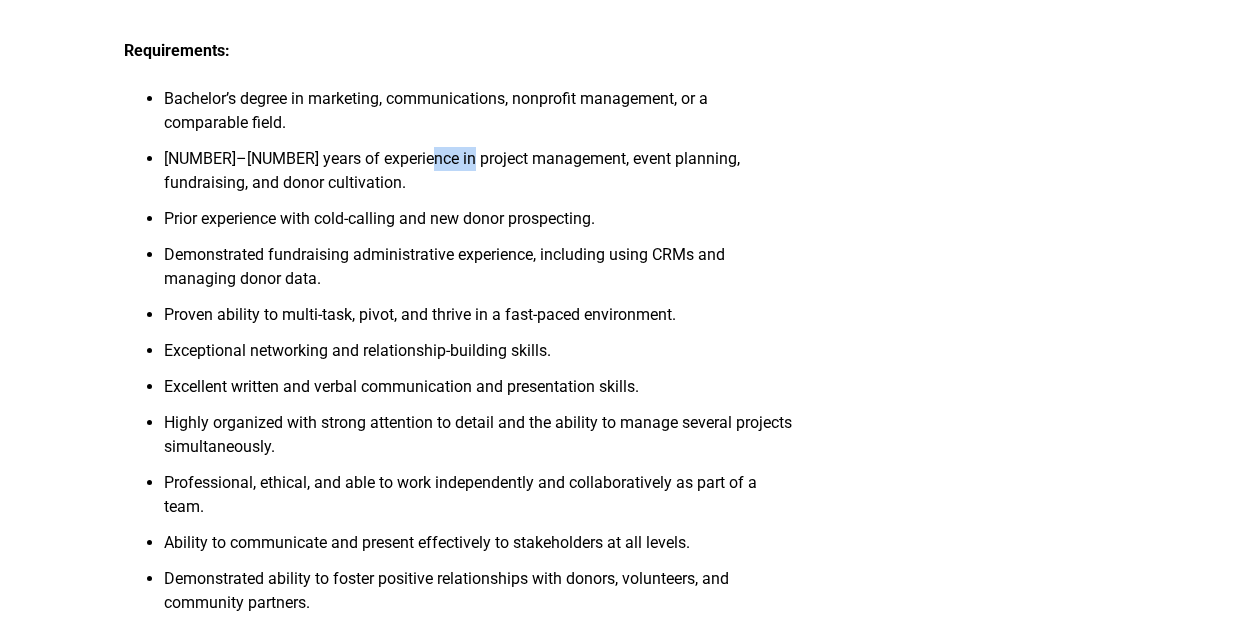 drag, startPoint x: 425, startPoint y: 149, endPoint x: 538, endPoint y: 161, distance: 113.63538 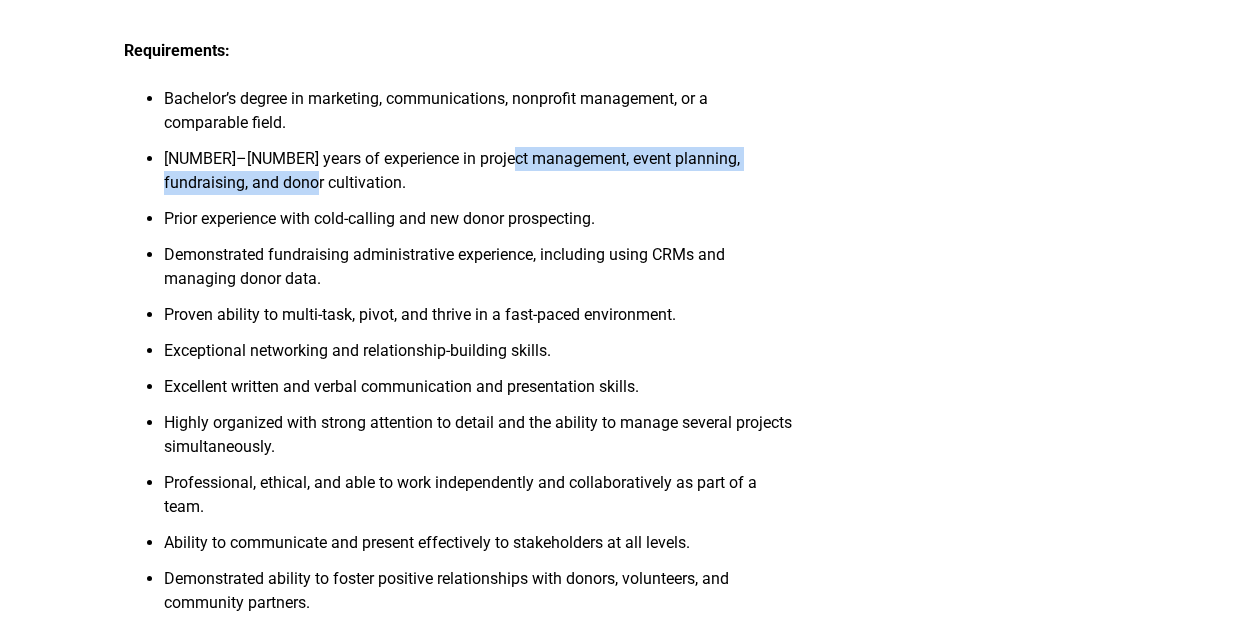 drag, startPoint x: 503, startPoint y: 160, endPoint x: 629, endPoint y: 172, distance: 126.57014 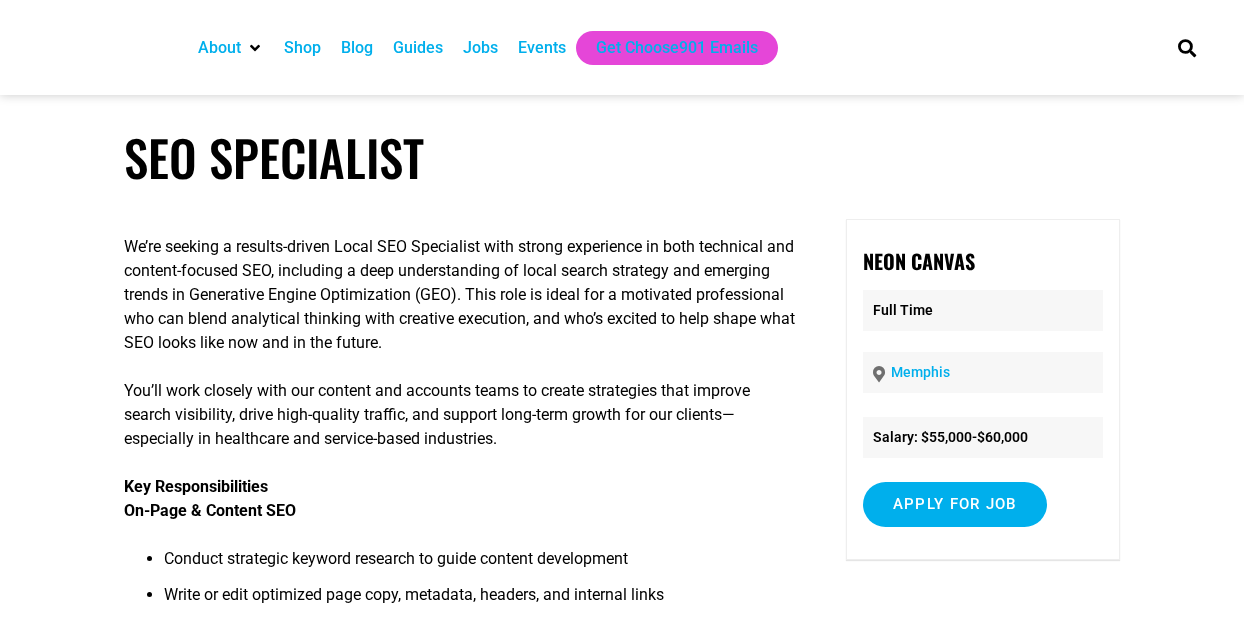 scroll, scrollTop: 0, scrollLeft: 0, axis: both 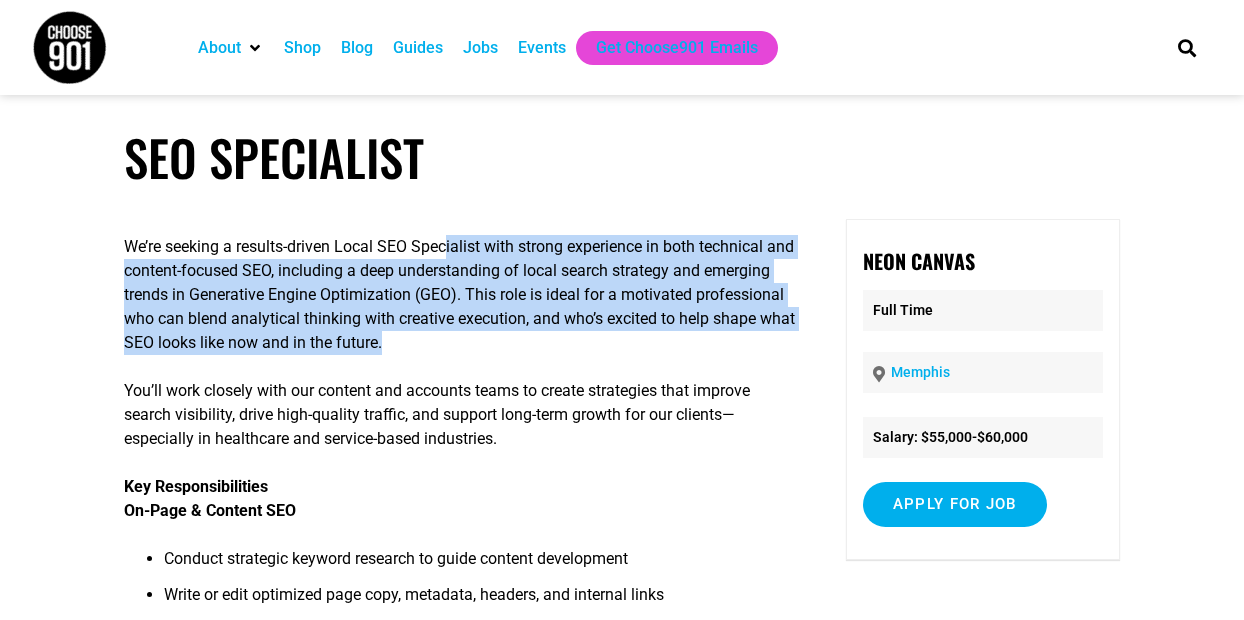 drag, startPoint x: 486, startPoint y: 251, endPoint x: 522, endPoint y: 346, distance: 101.59232 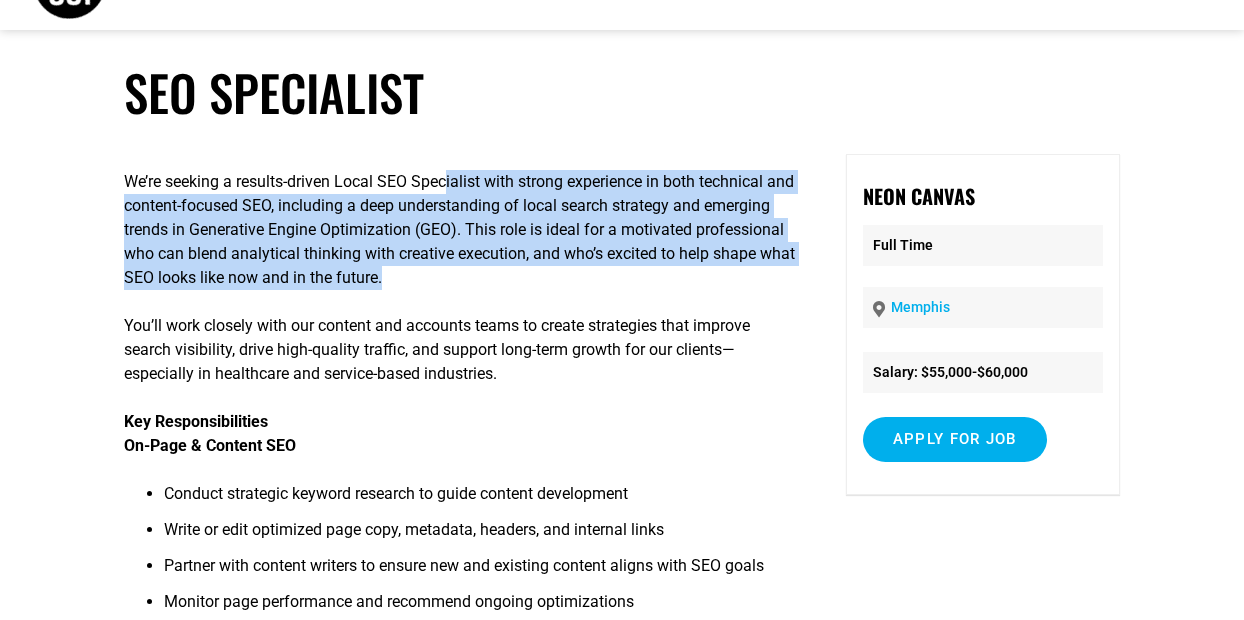 scroll, scrollTop: 100, scrollLeft: 0, axis: vertical 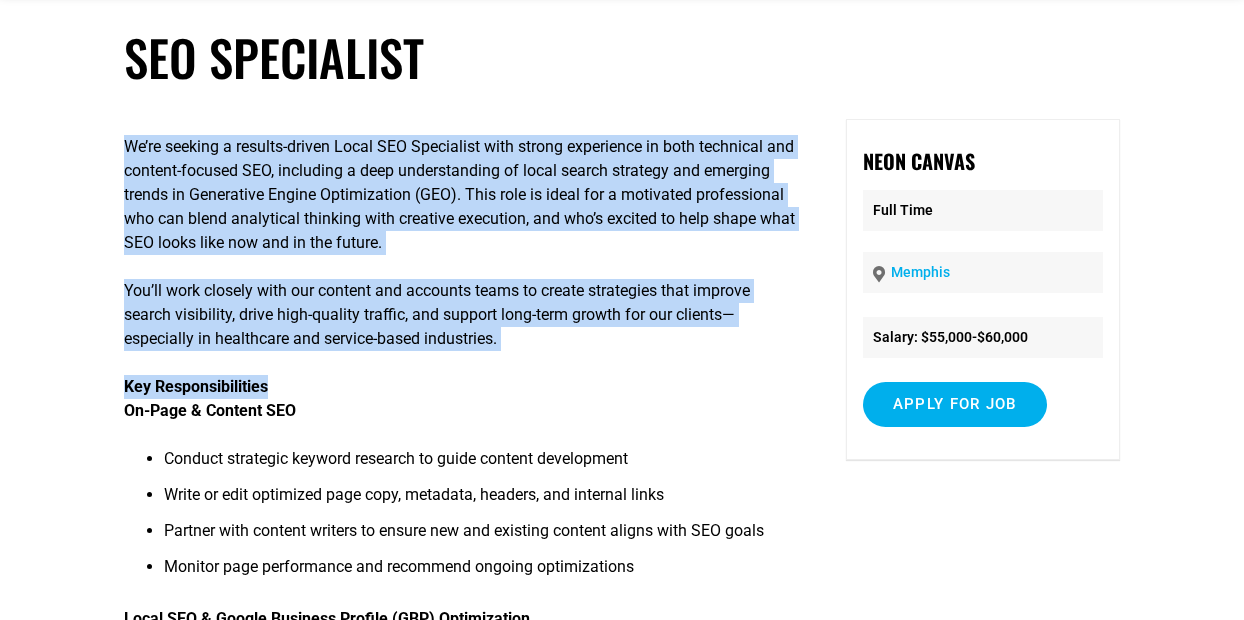 drag, startPoint x: 118, startPoint y: 288, endPoint x: 473, endPoint y: 356, distance: 361.454 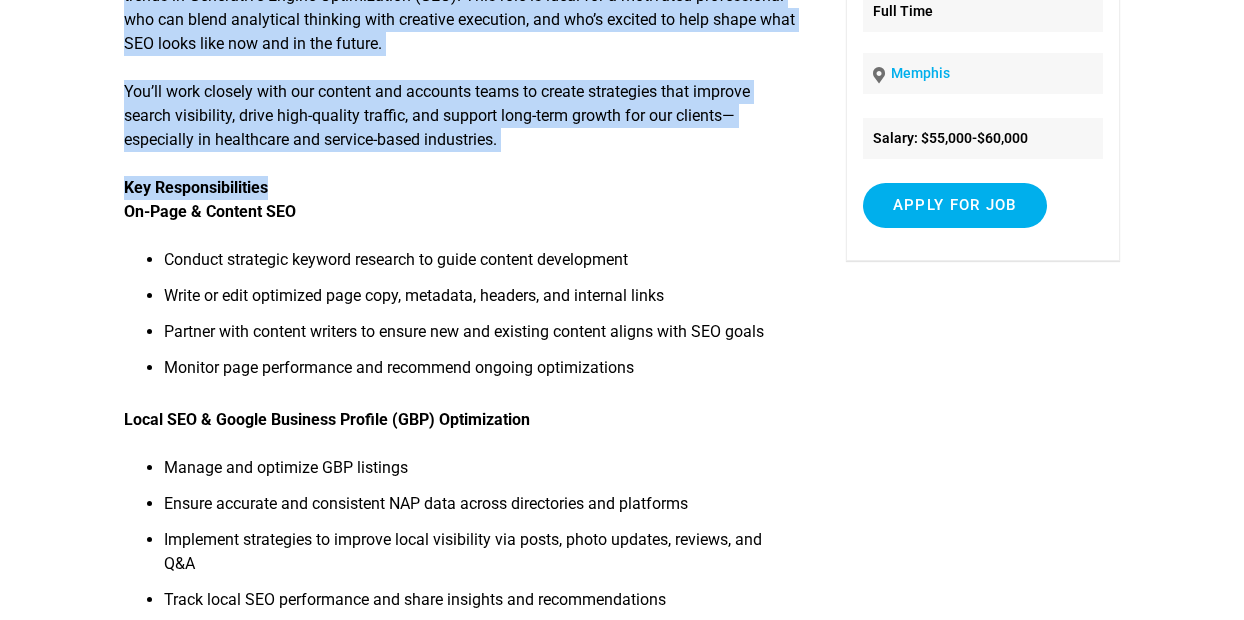 scroll, scrollTop: 300, scrollLeft: 0, axis: vertical 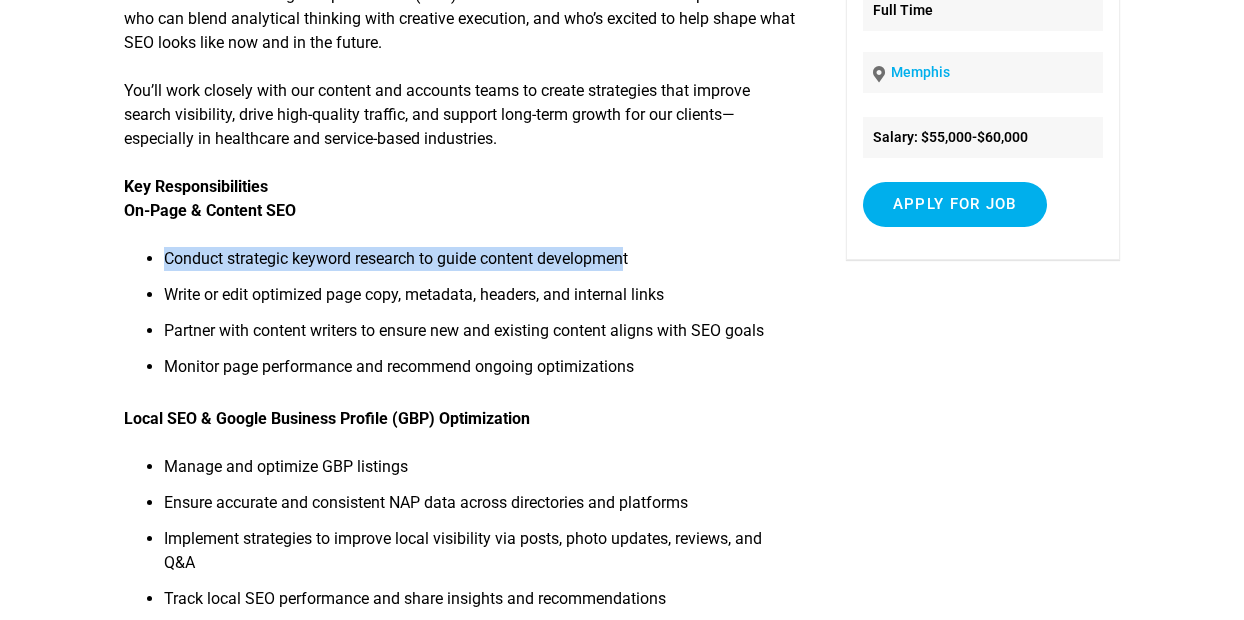 drag, startPoint x: 168, startPoint y: 263, endPoint x: 631, endPoint y: 281, distance: 463.34976 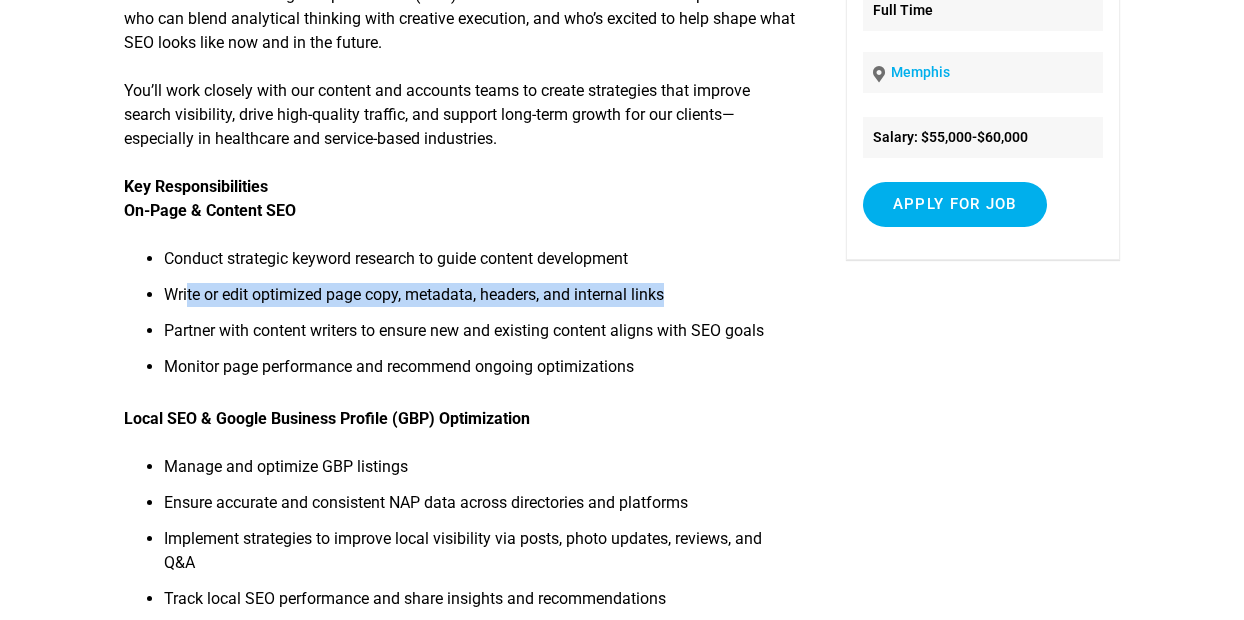 drag, startPoint x: 189, startPoint y: 295, endPoint x: 676, endPoint y: 314, distance: 487.37048 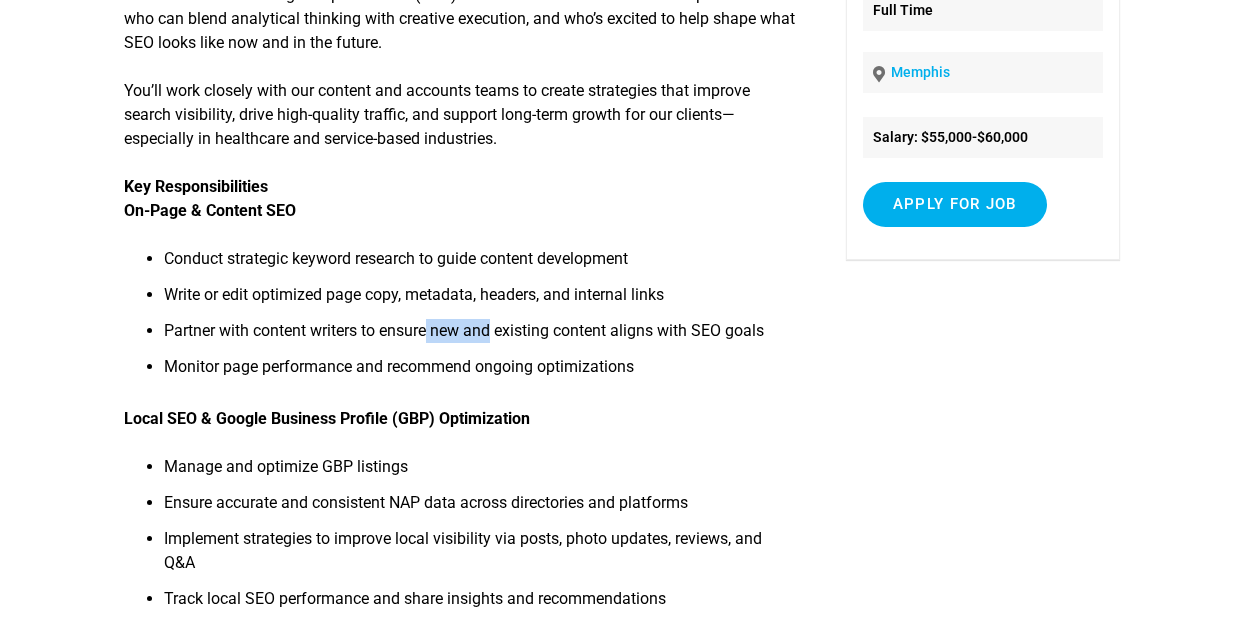 drag, startPoint x: 438, startPoint y: 336, endPoint x: 386, endPoint y: 333, distance: 52.086468 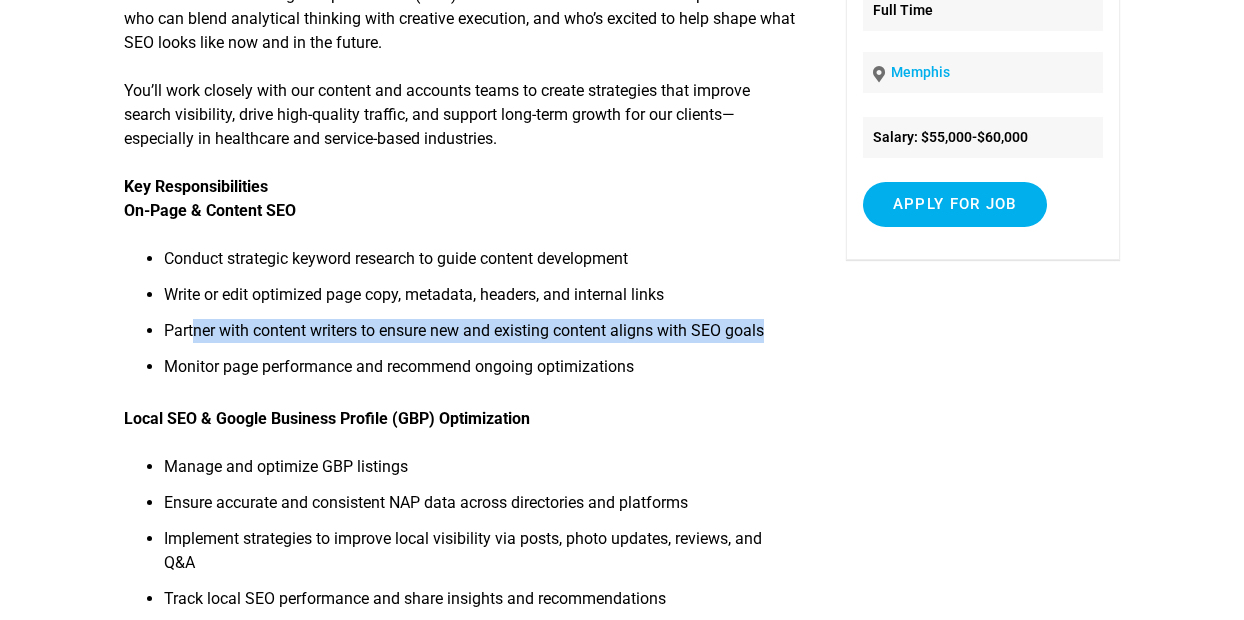 drag, startPoint x: 195, startPoint y: 333, endPoint x: 774, endPoint y: 331, distance: 579.0035 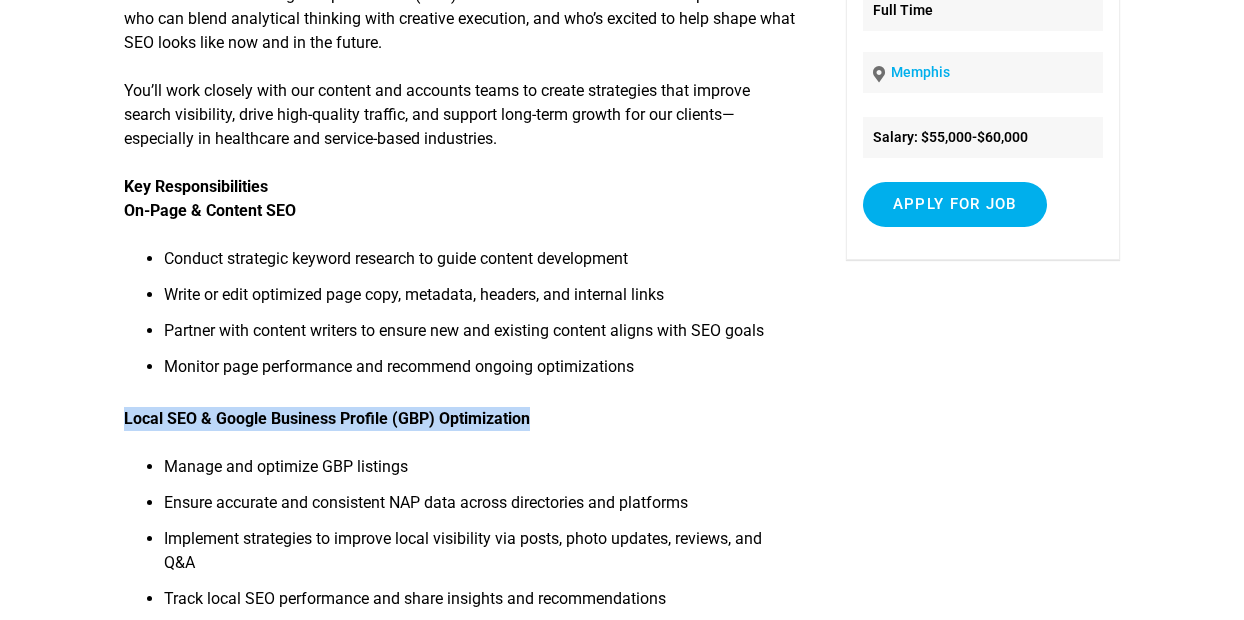 drag, startPoint x: 126, startPoint y: 412, endPoint x: 555, endPoint y: 419, distance: 429.0571 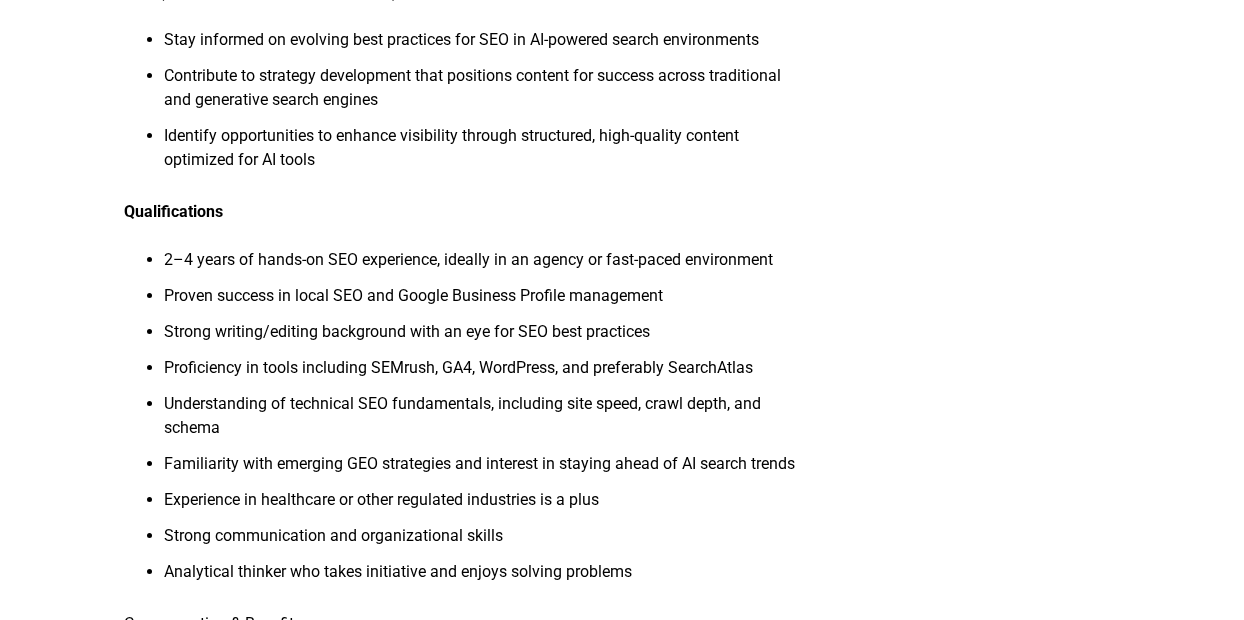 scroll, scrollTop: 1300, scrollLeft: 0, axis: vertical 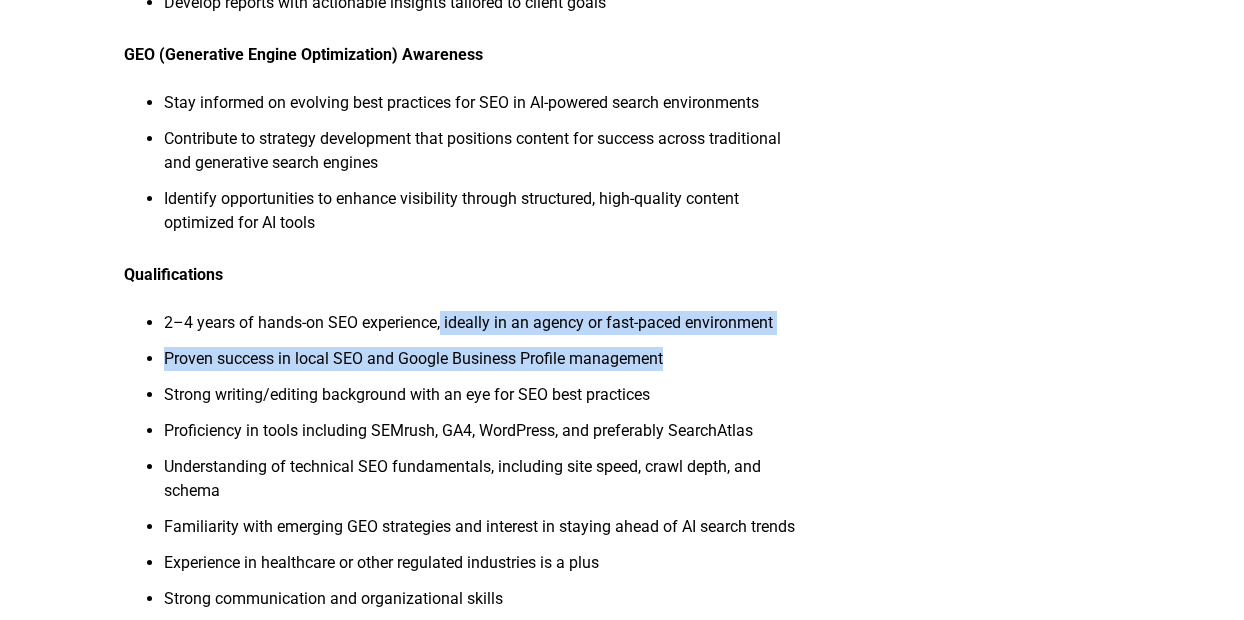 drag, startPoint x: 441, startPoint y: 334, endPoint x: 681, endPoint y: 364, distance: 241.86774 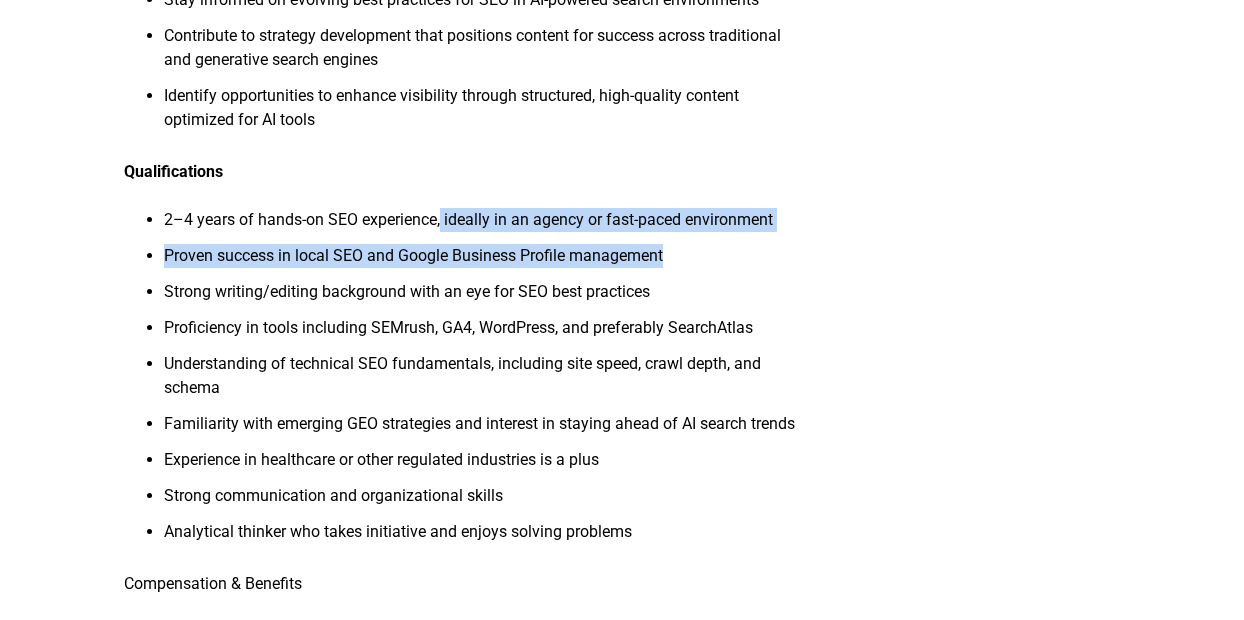 scroll, scrollTop: 1200, scrollLeft: 0, axis: vertical 